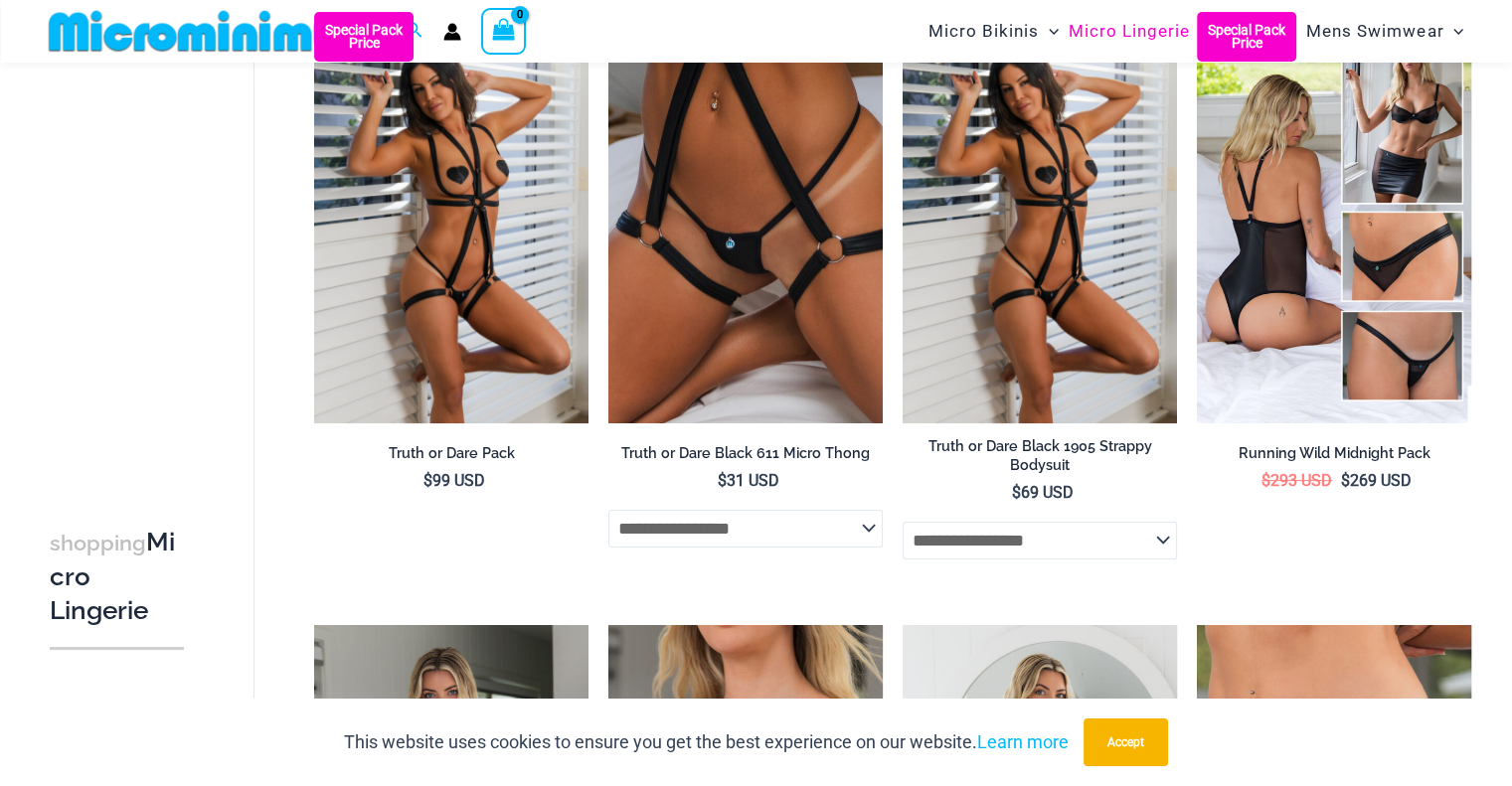 scroll, scrollTop: 397, scrollLeft: 0, axis: vertical 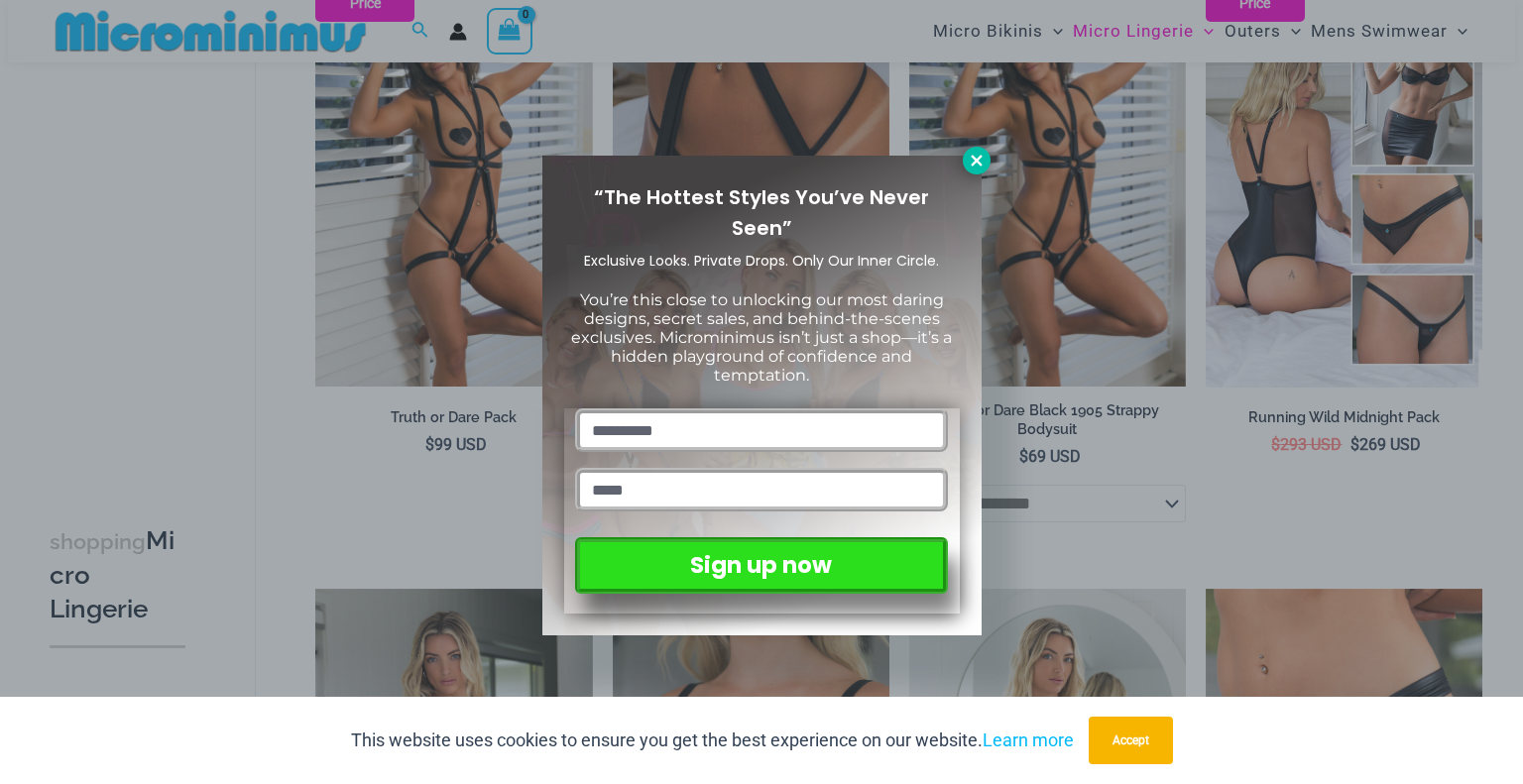 click 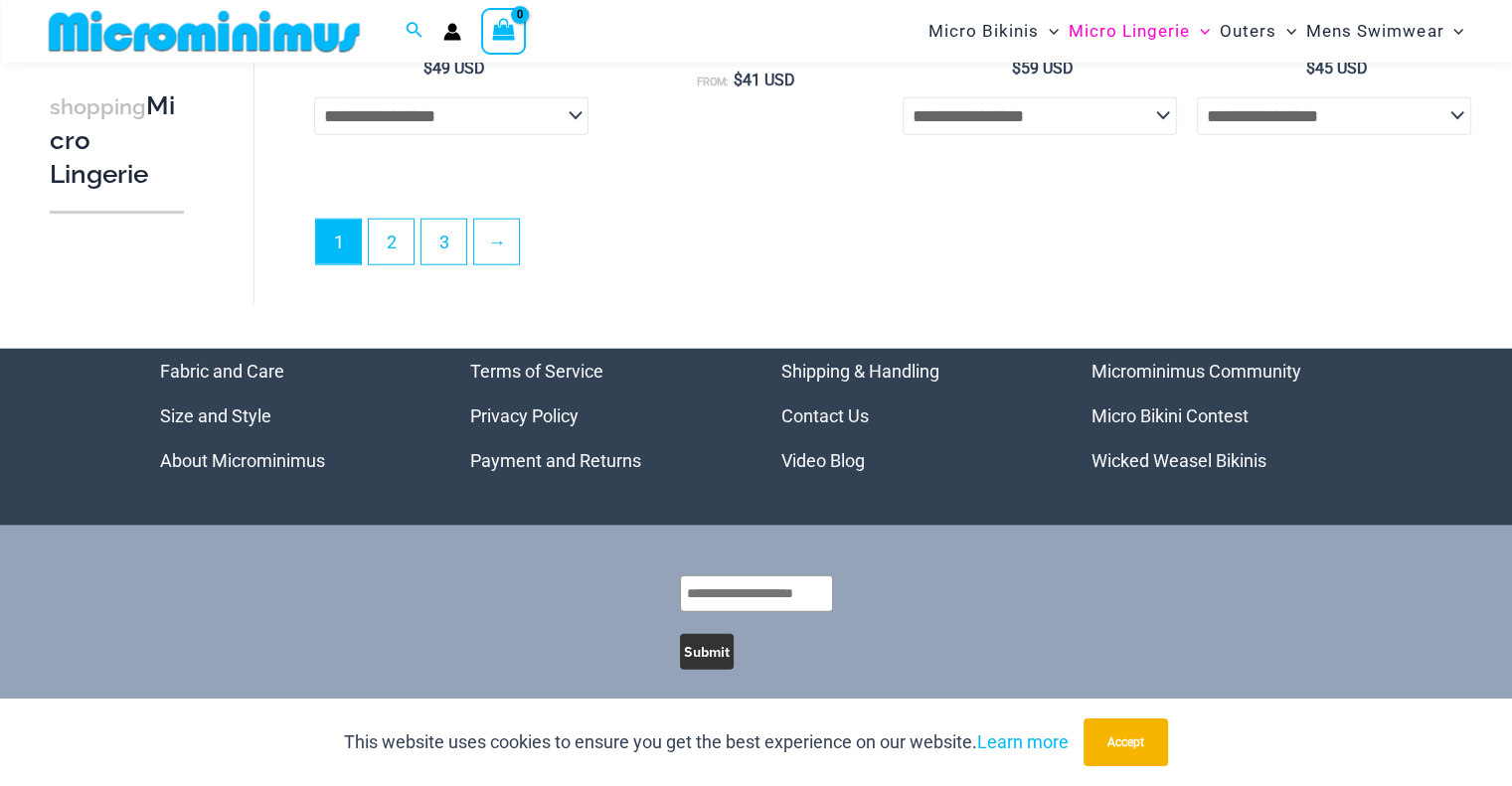 scroll, scrollTop: 4991, scrollLeft: 0, axis: vertical 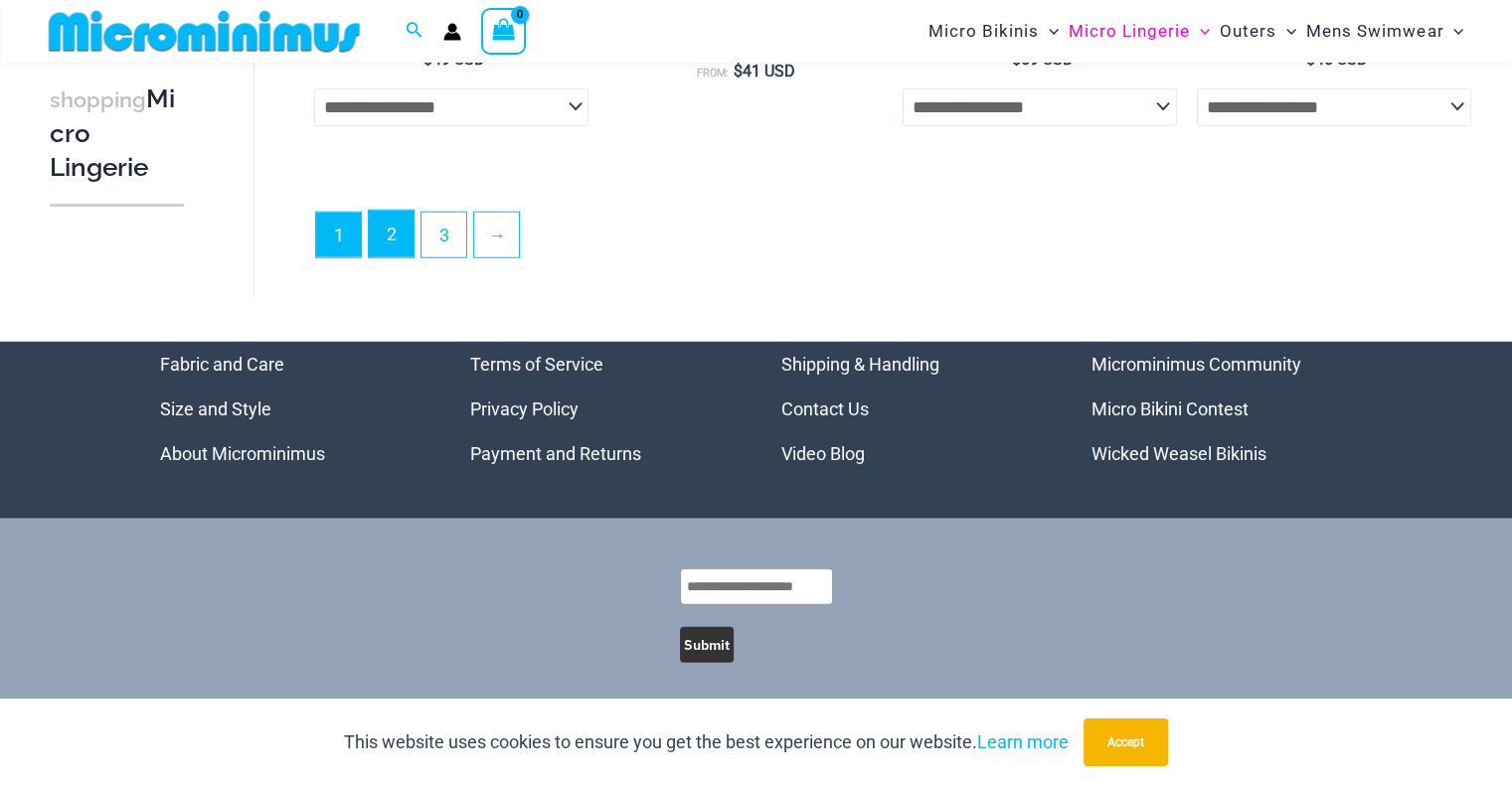 click on "2" at bounding box center (391, 234) 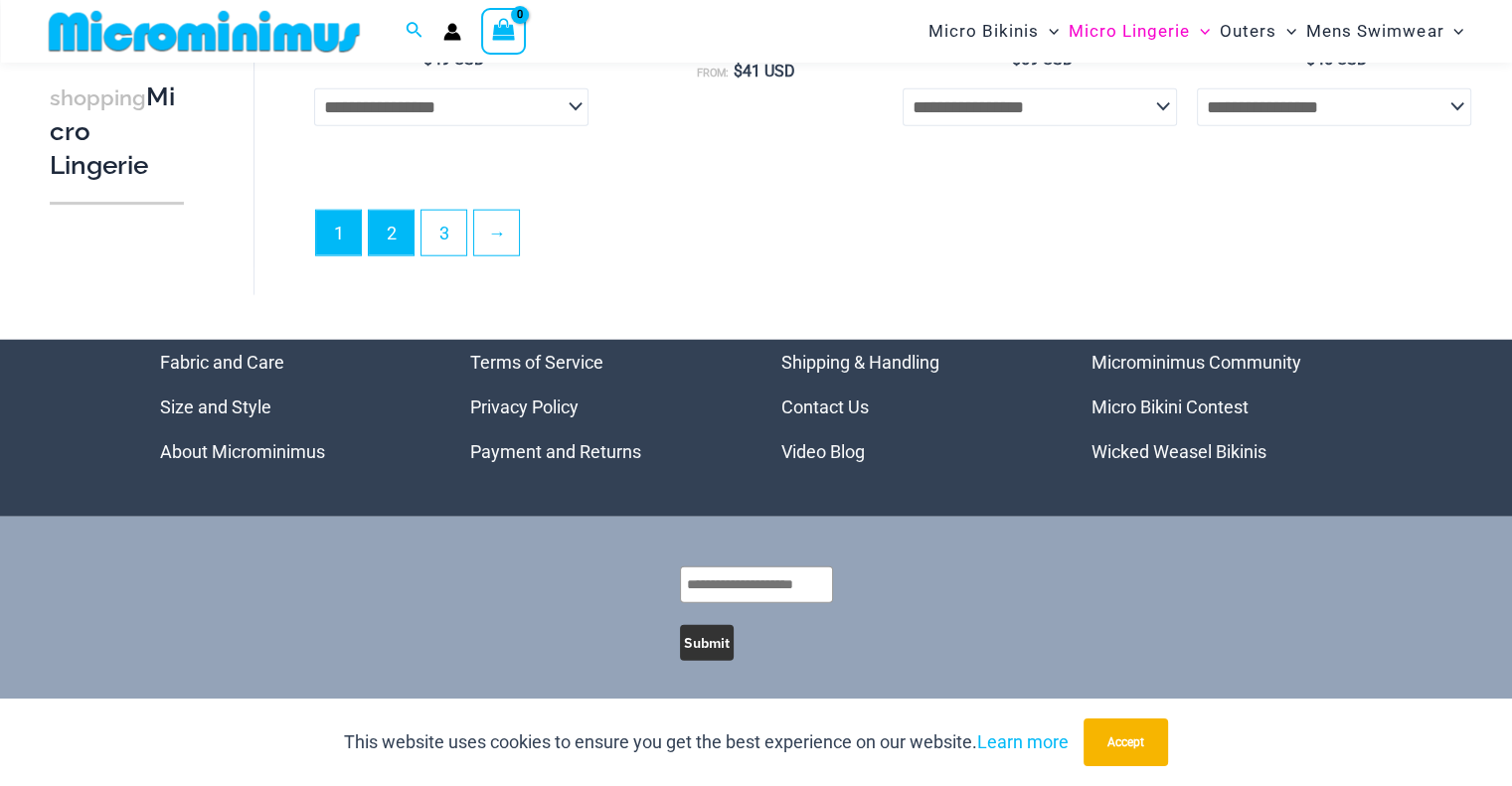 scroll, scrollTop: 4997, scrollLeft: 0, axis: vertical 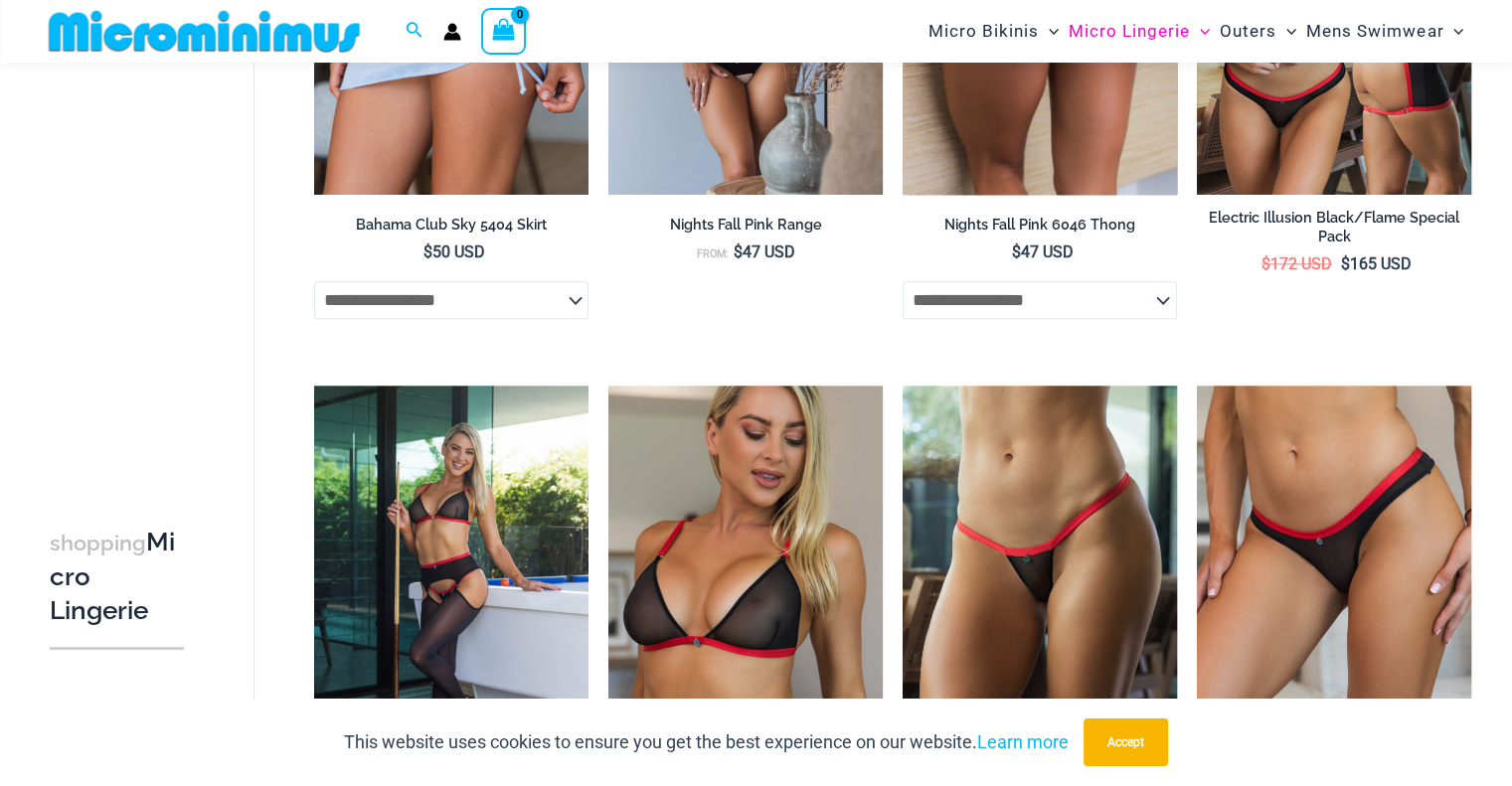 click at bounding box center [1040, -11] 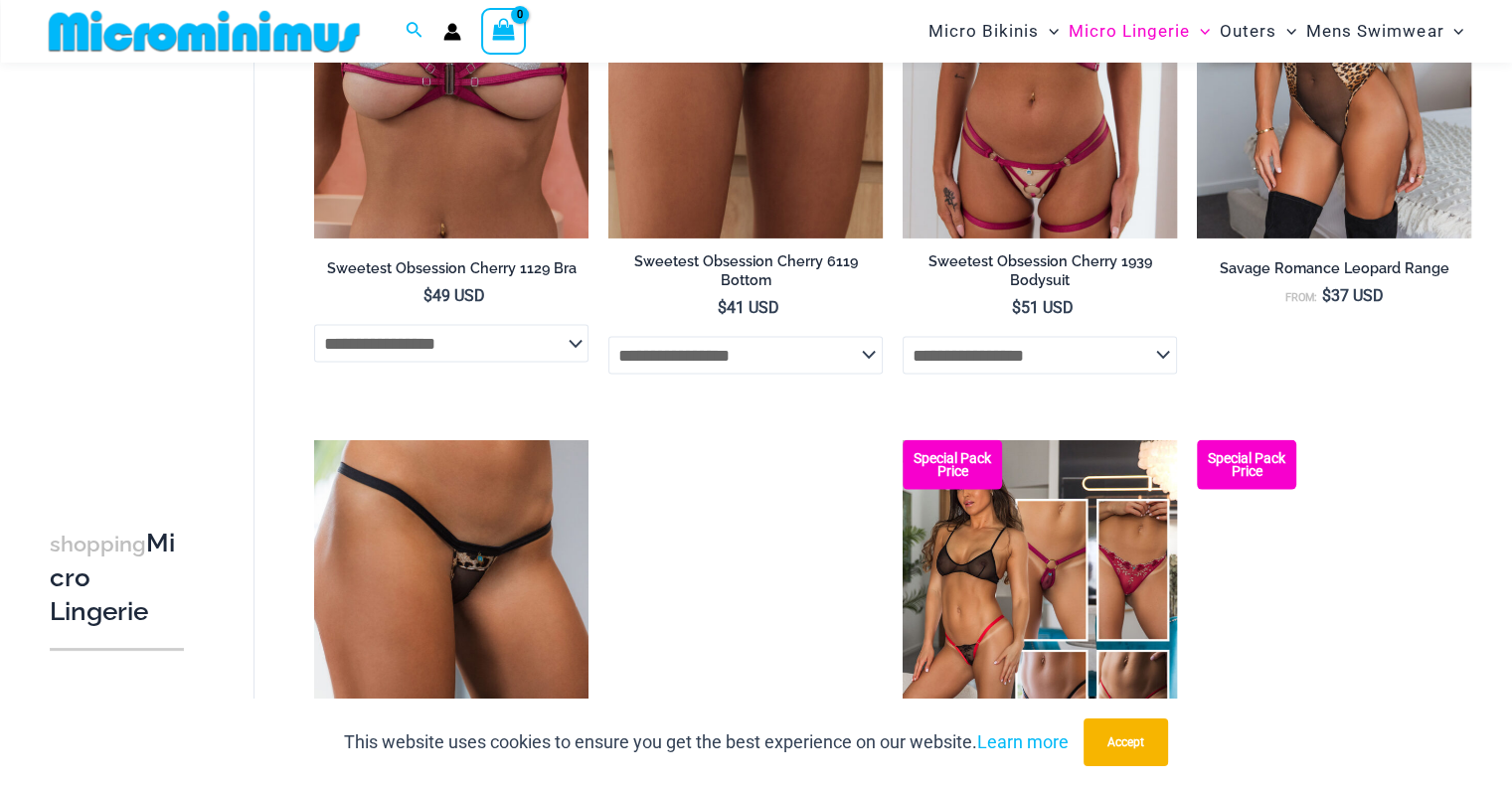 scroll, scrollTop: 4094, scrollLeft: 0, axis: vertical 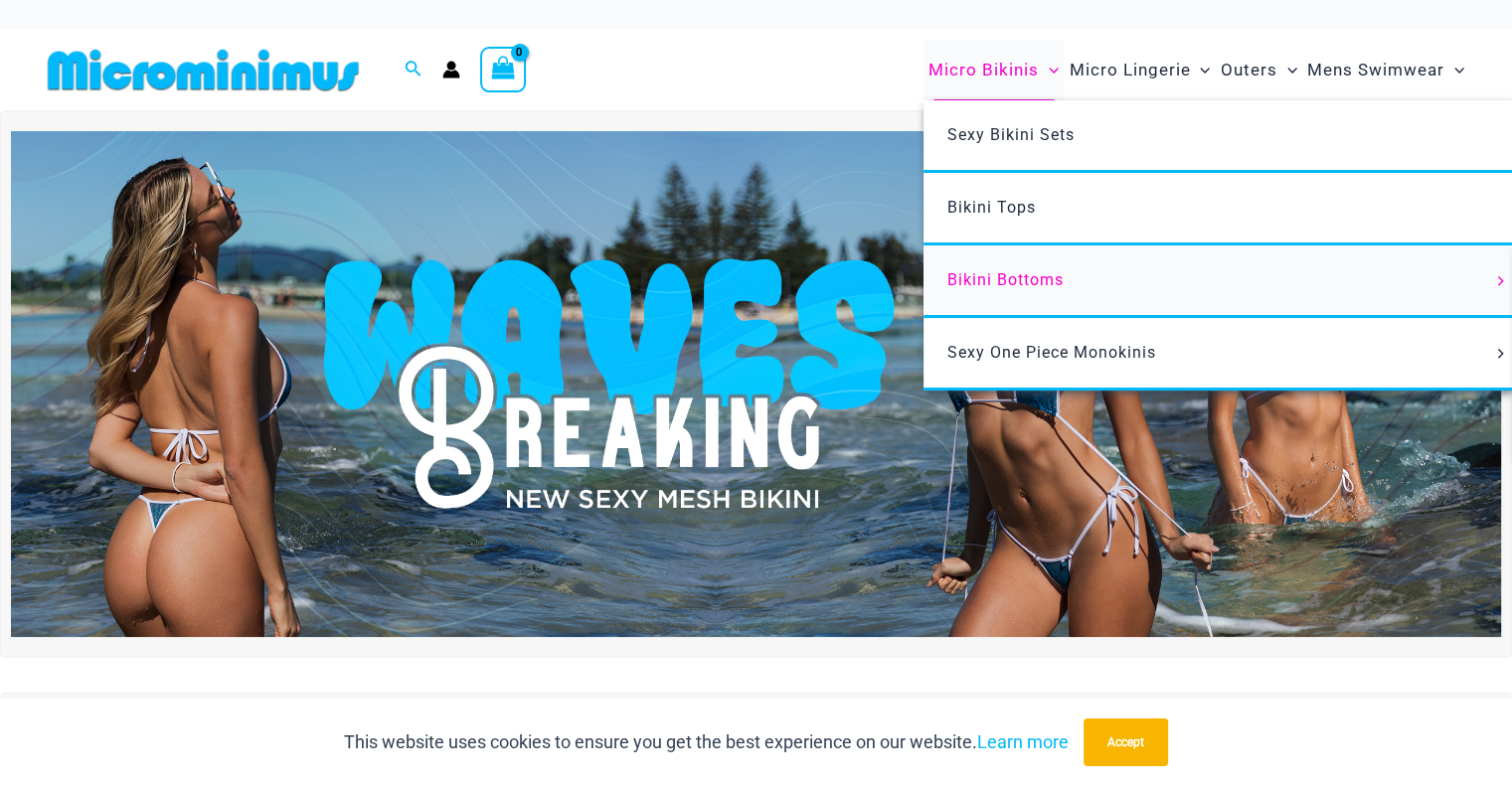click on "Bikini Bottoms" at bounding box center [1005, 279] 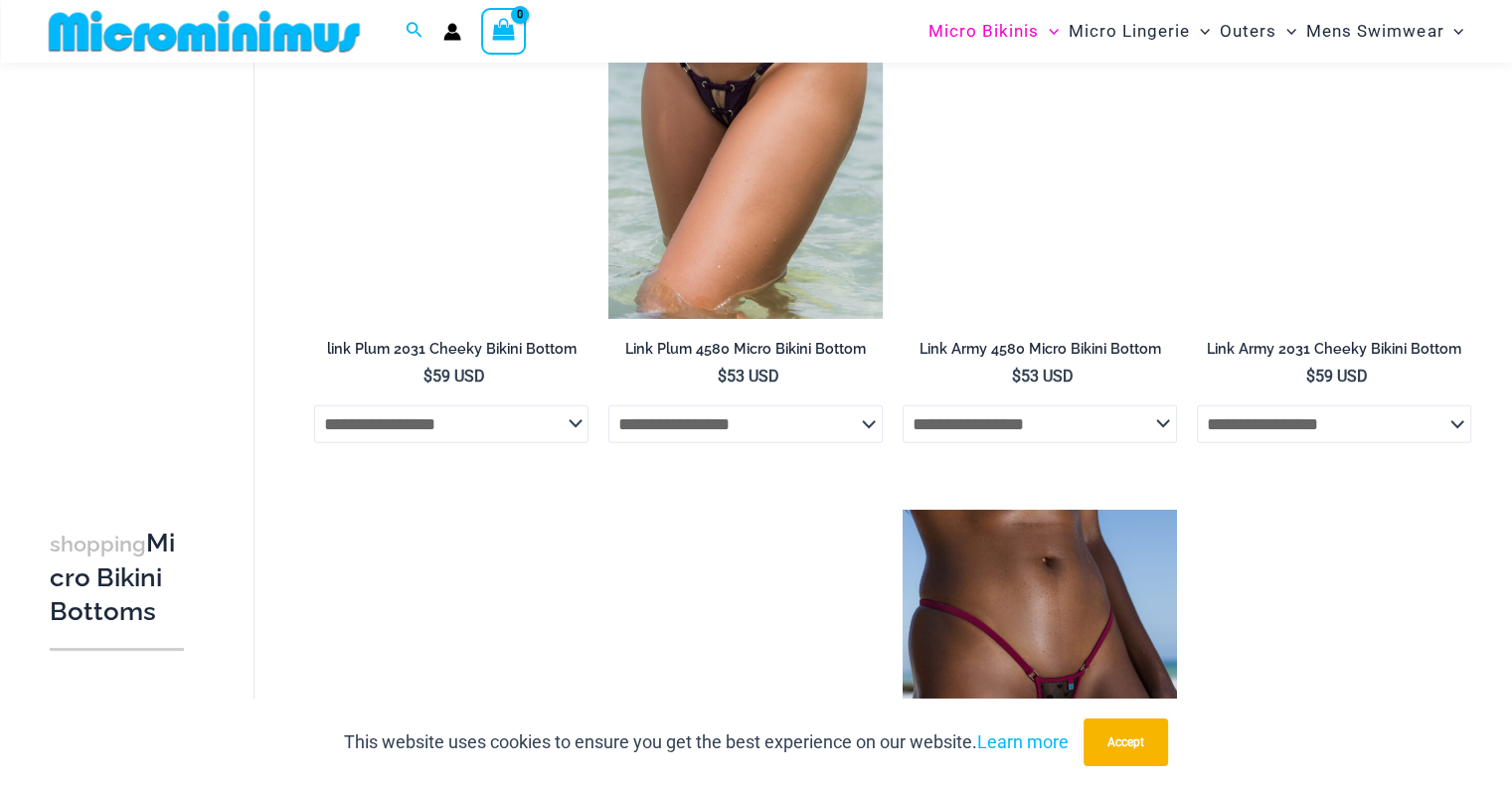 scroll, scrollTop: 4809, scrollLeft: 0, axis: vertical 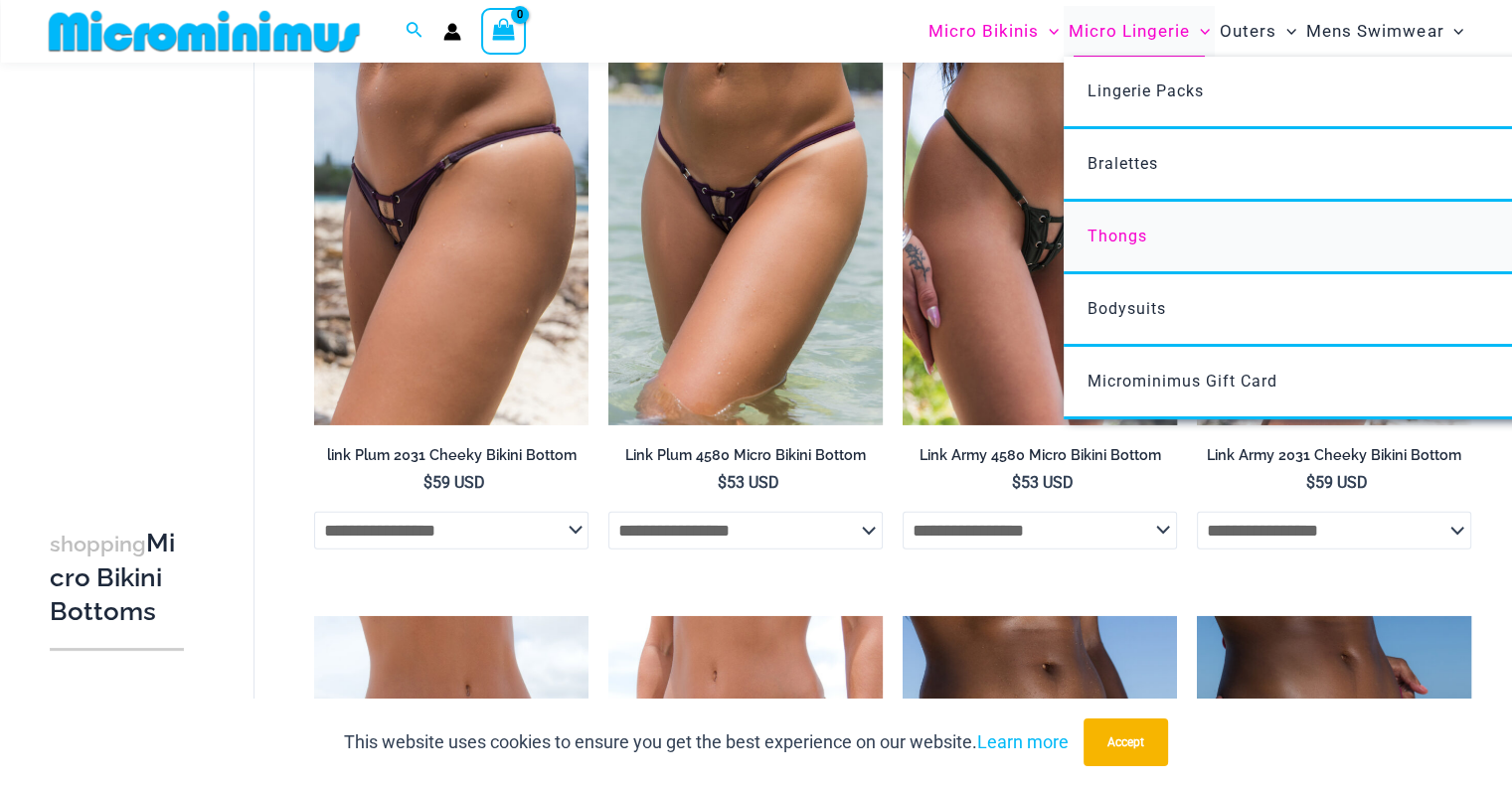 click on "Thongs" at bounding box center [1117, 236] 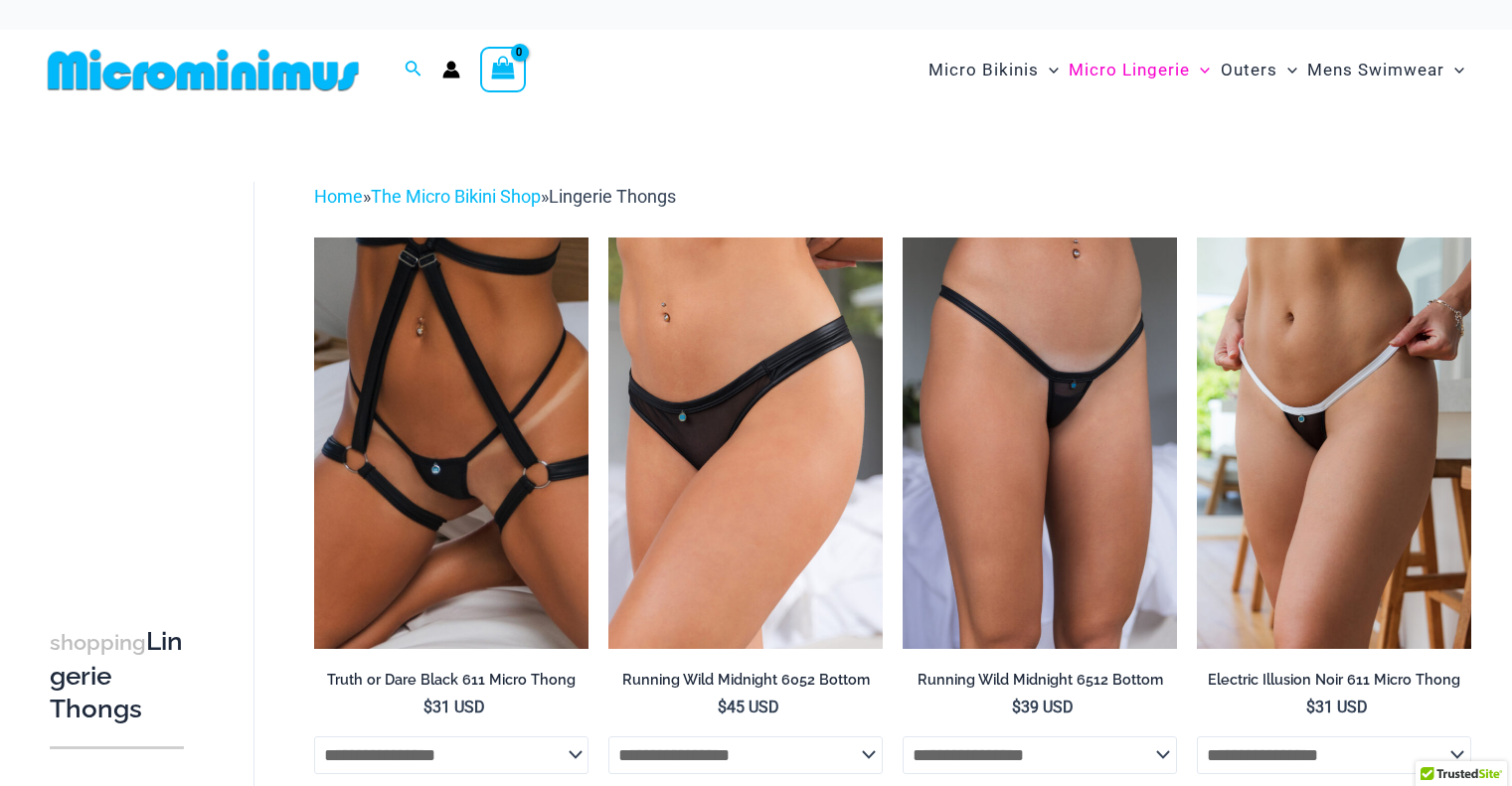 scroll, scrollTop: 0, scrollLeft: 0, axis: both 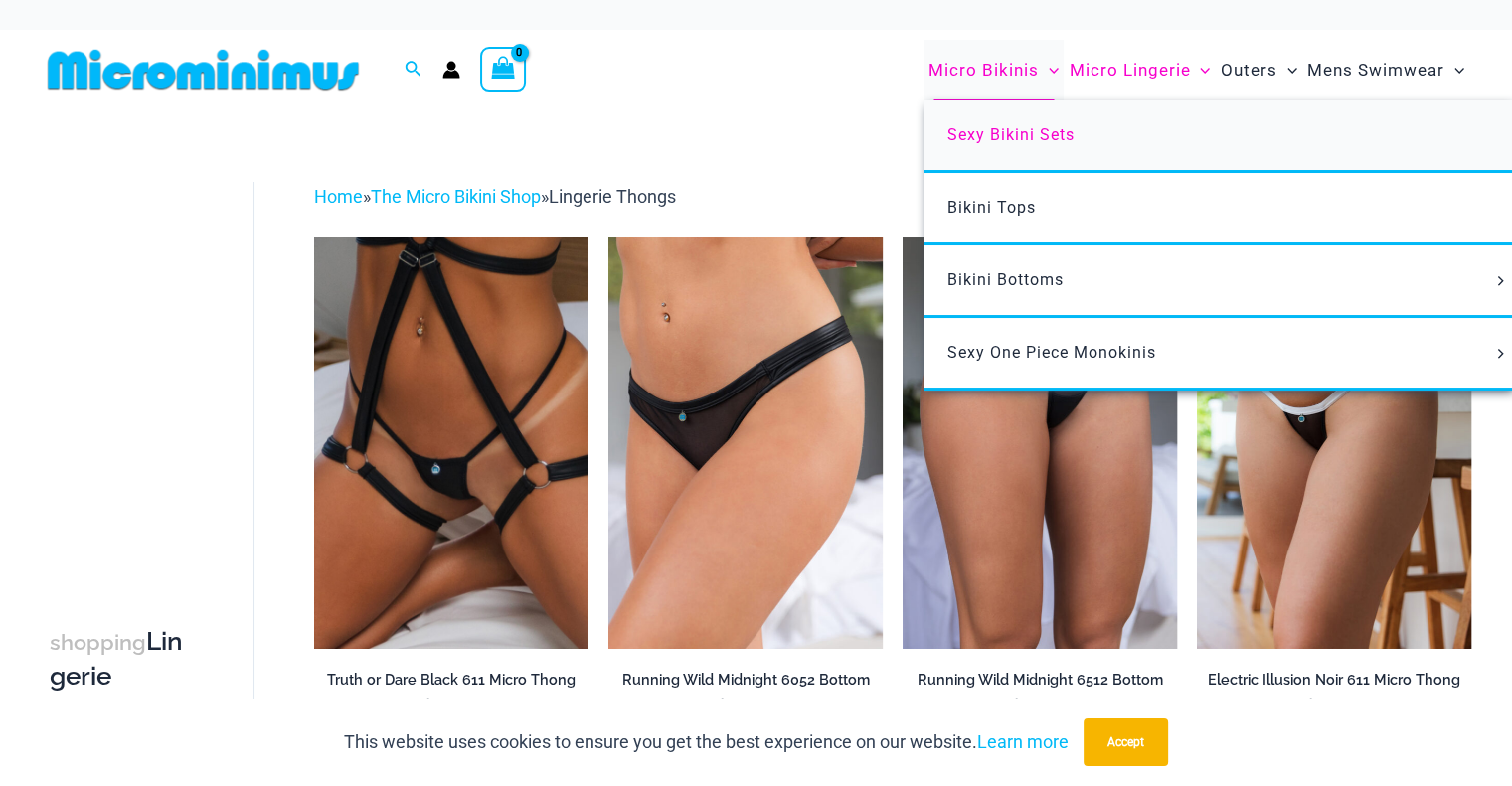 click on "Sexy Bikini Sets" at bounding box center [1011, 134] 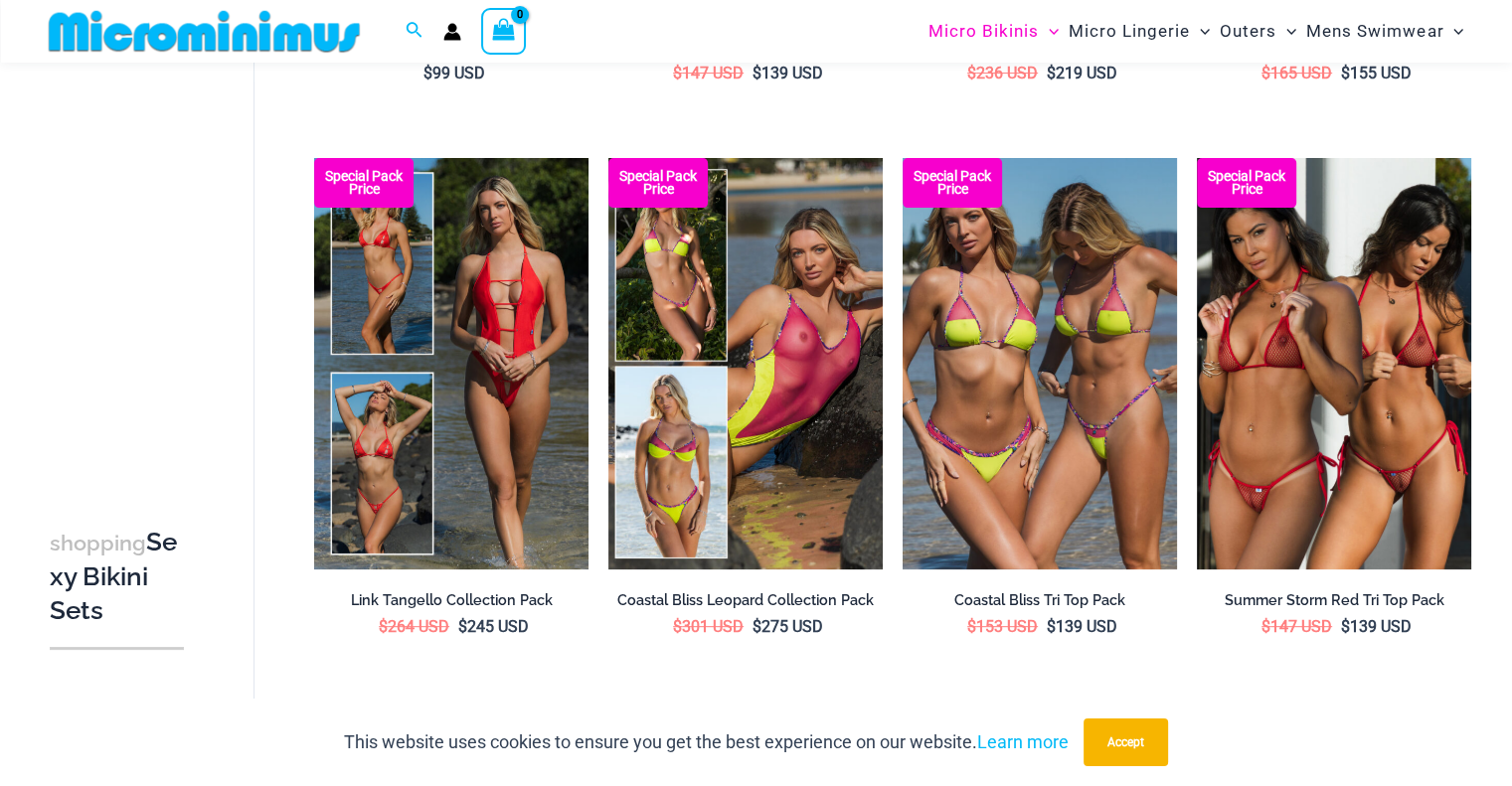 scroll, scrollTop: 636, scrollLeft: 0, axis: vertical 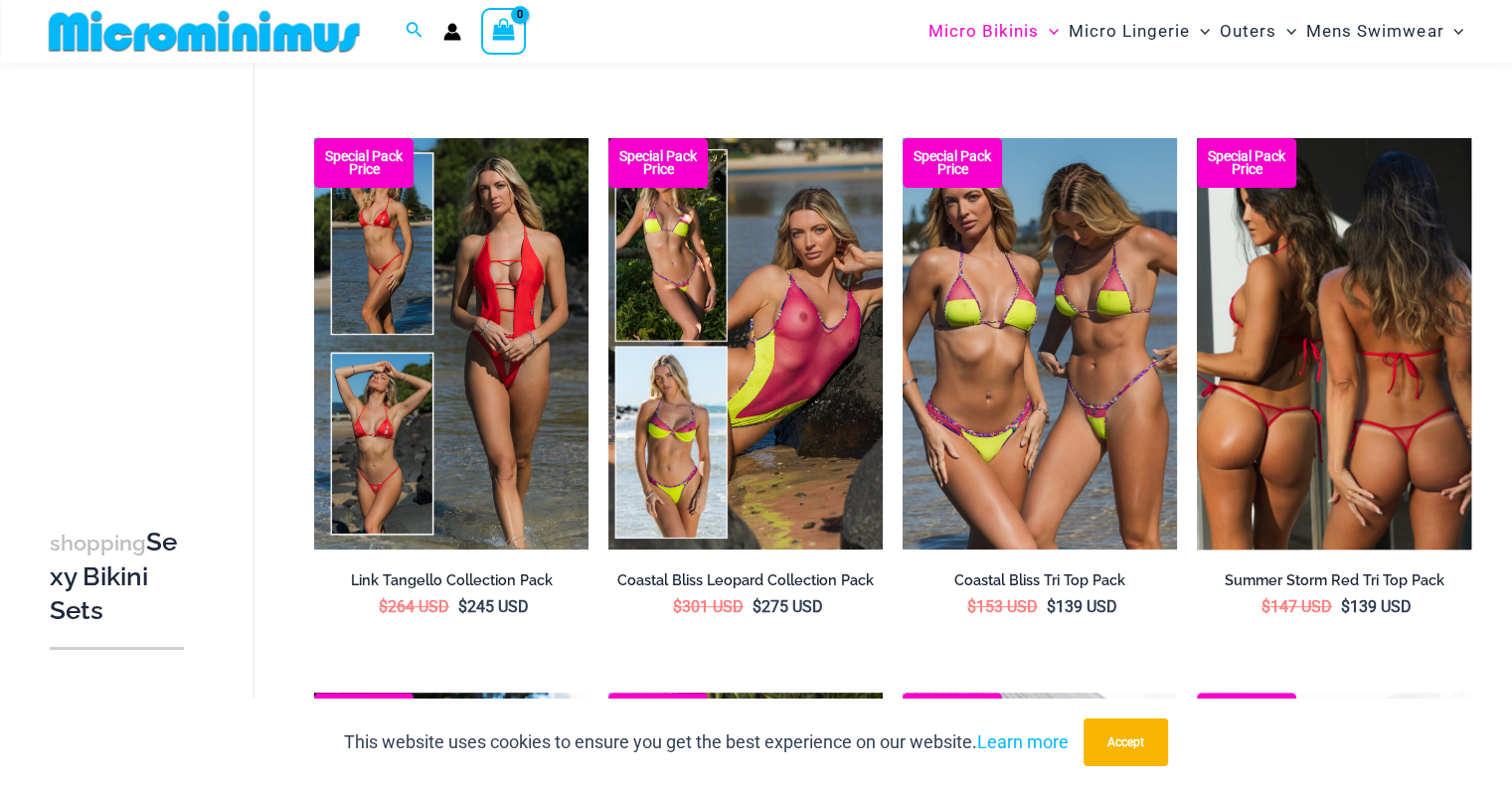 click at bounding box center (1334, 344) 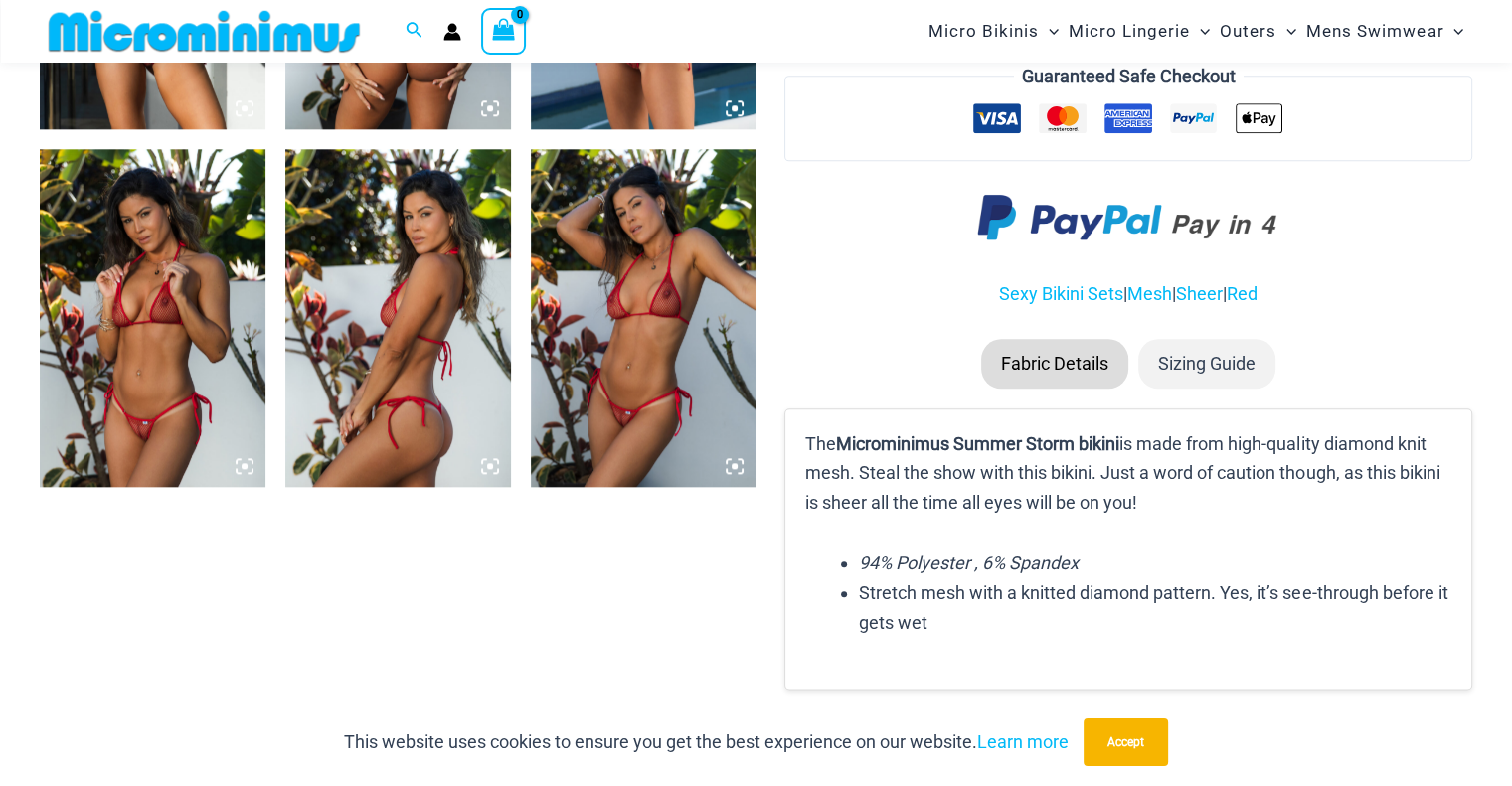 scroll, scrollTop: 2226, scrollLeft: 0, axis: vertical 